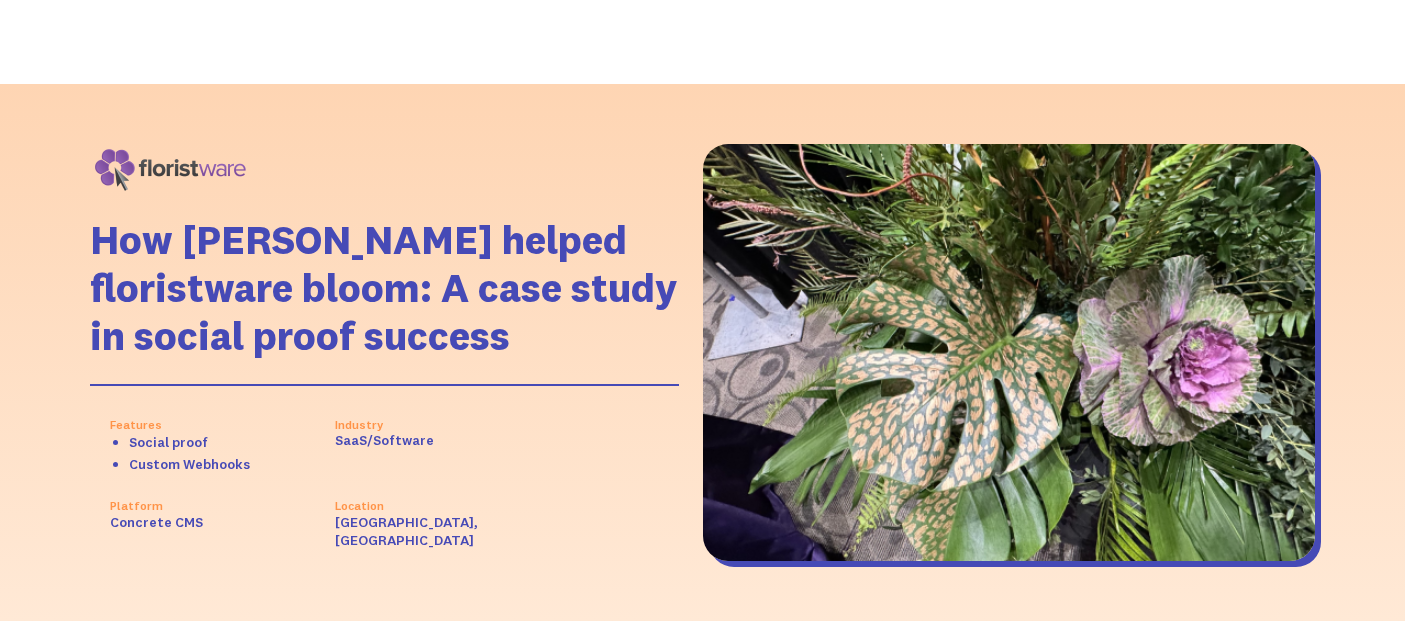scroll, scrollTop: 0, scrollLeft: 0, axis: both 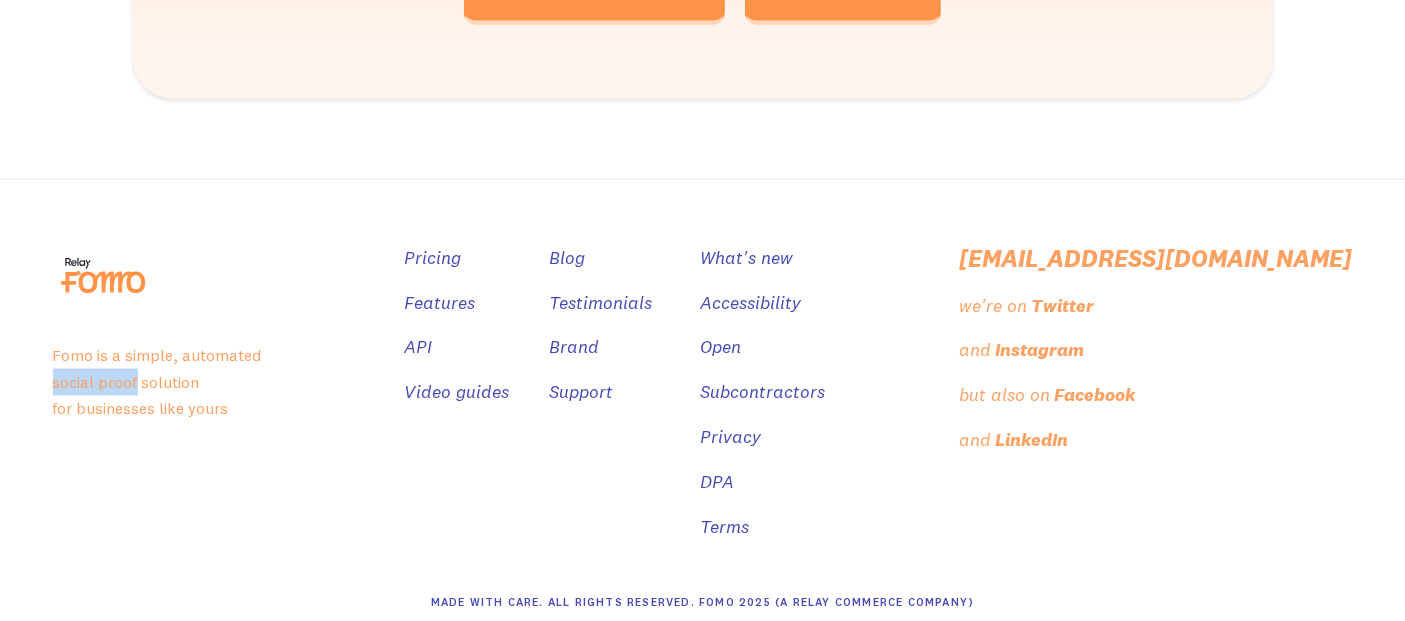 drag, startPoint x: 56, startPoint y: 350, endPoint x: 137, endPoint y: 352, distance: 81.02469 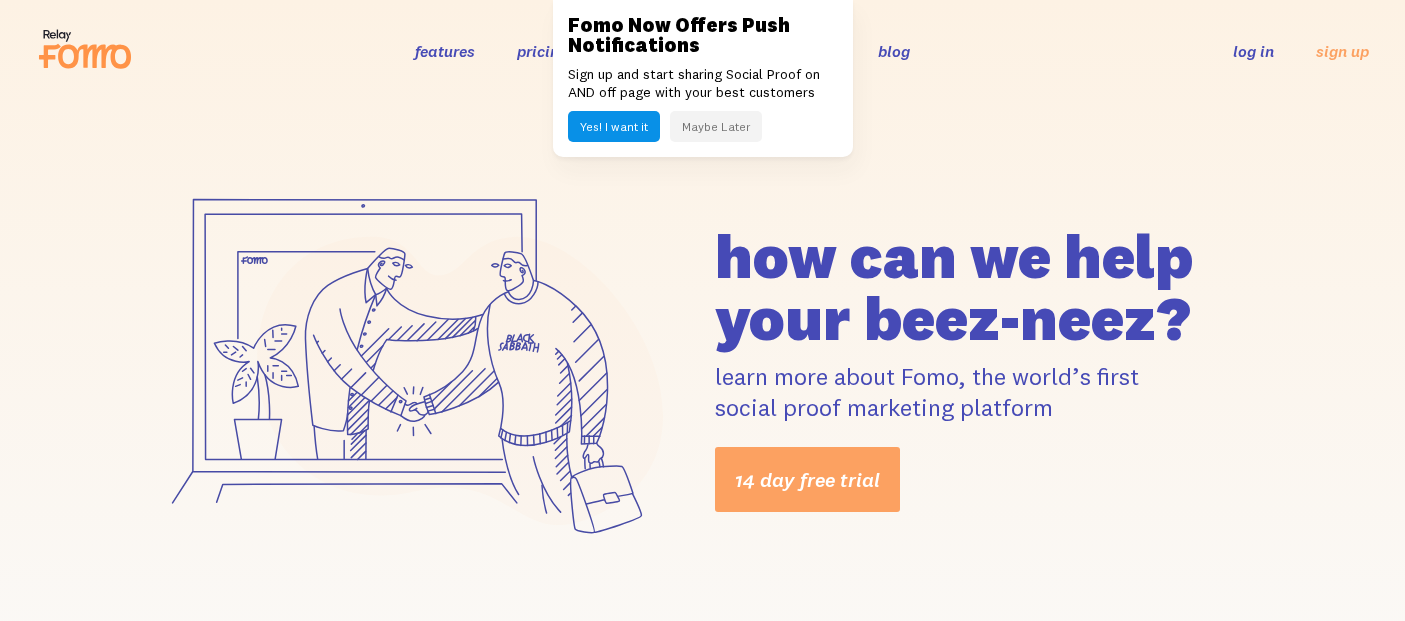 scroll, scrollTop: 0, scrollLeft: 0, axis: both 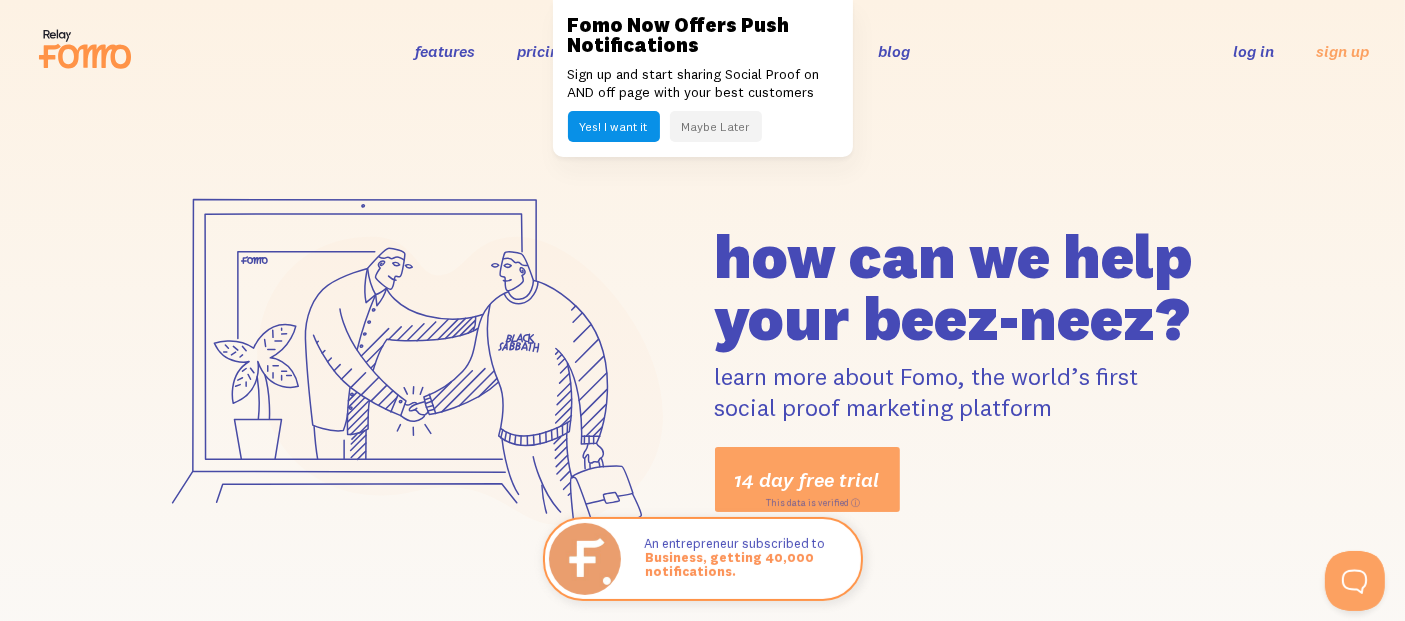 click on "Maybe Later" at bounding box center (716, 126) 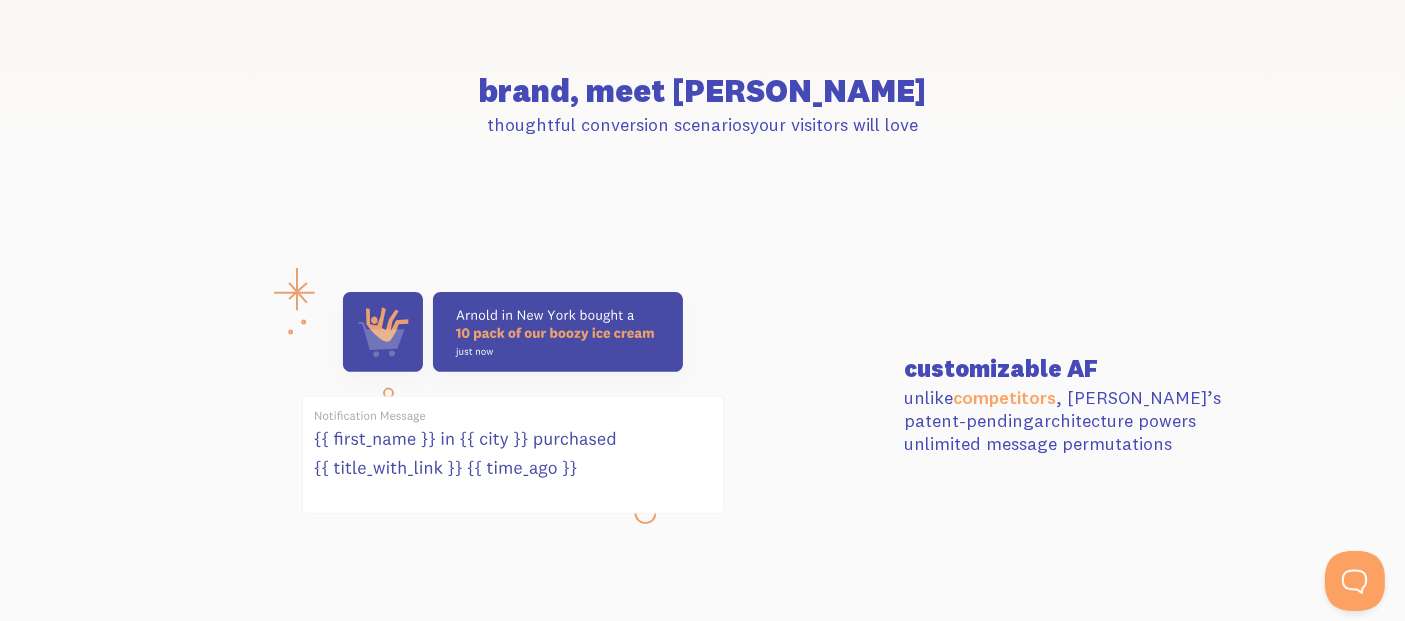 scroll, scrollTop: 666, scrollLeft: 0, axis: vertical 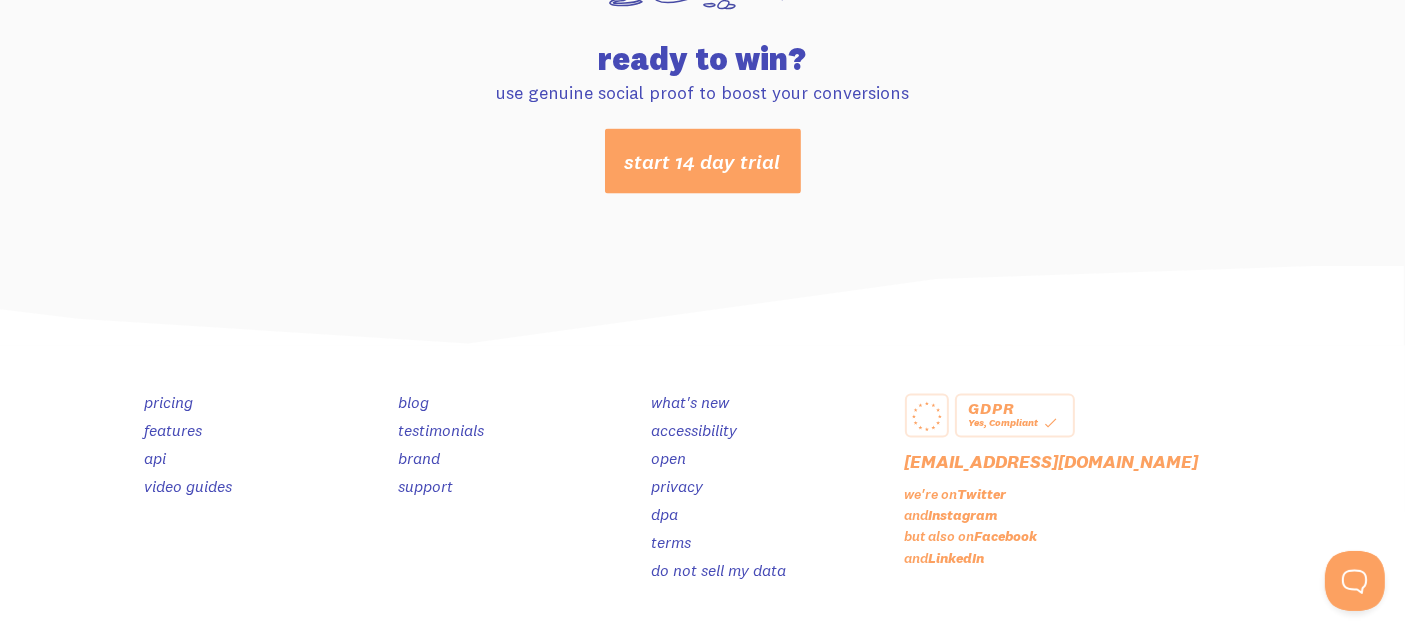 click on "pricing" at bounding box center (169, 402) 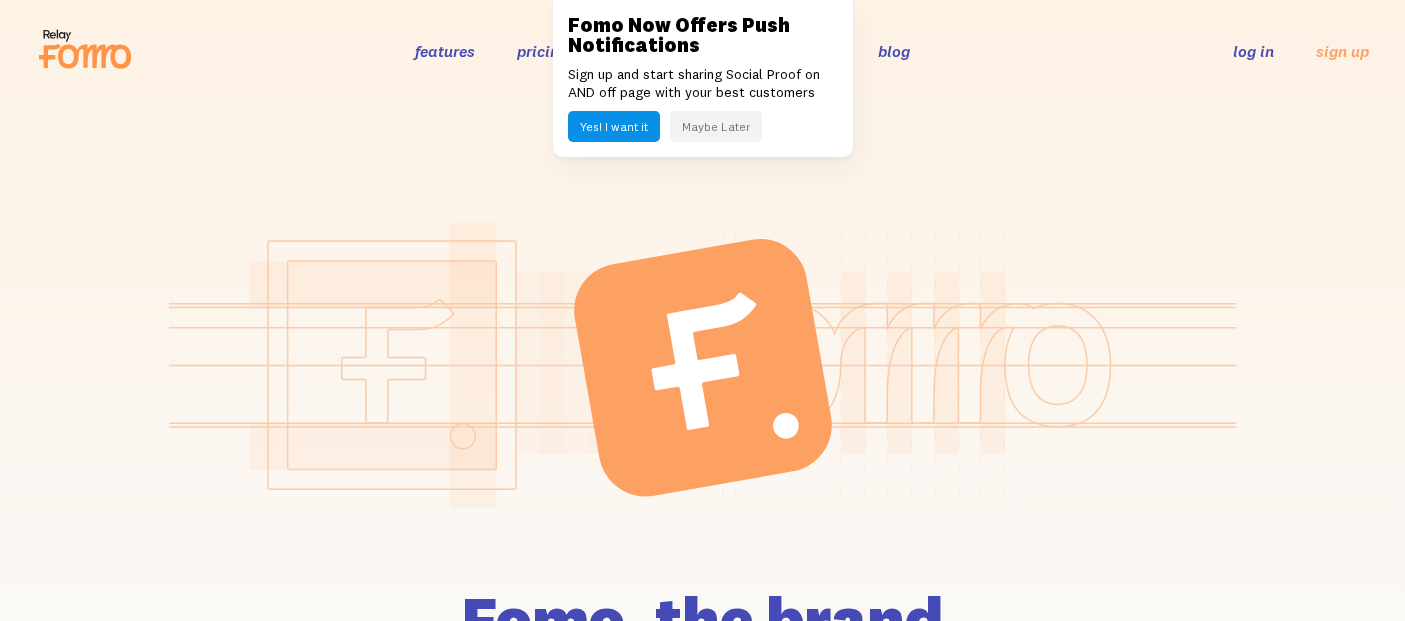 scroll, scrollTop: 0, scrollLeft: 0, axis: both 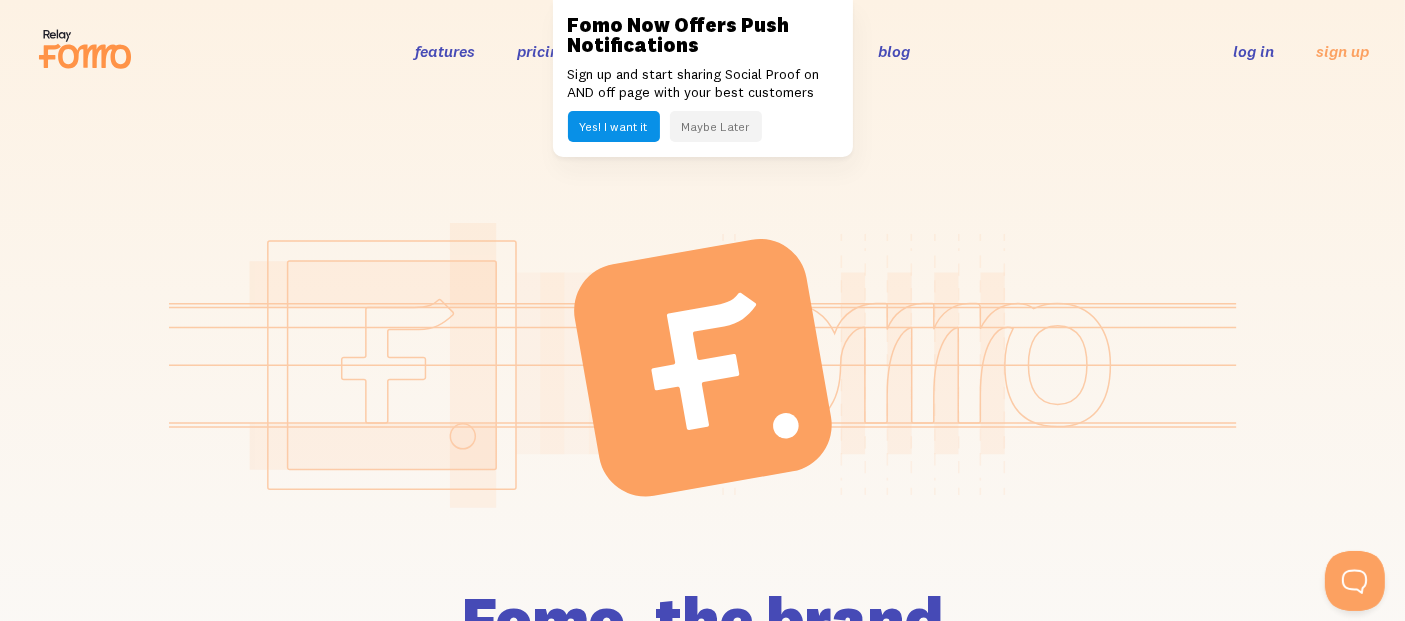 click on "Maybe Later" at bounding box center (716, 126) 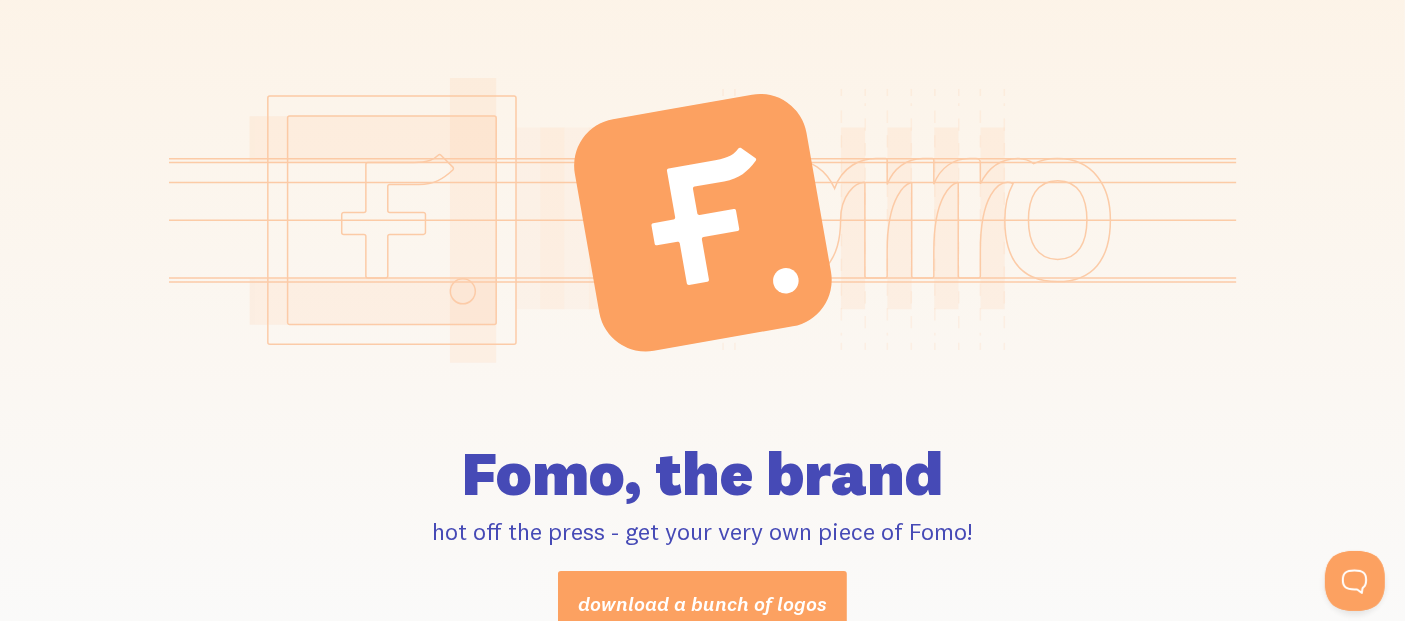 scroll, scrollTop: 0, scrollLeft: 0, axis: both 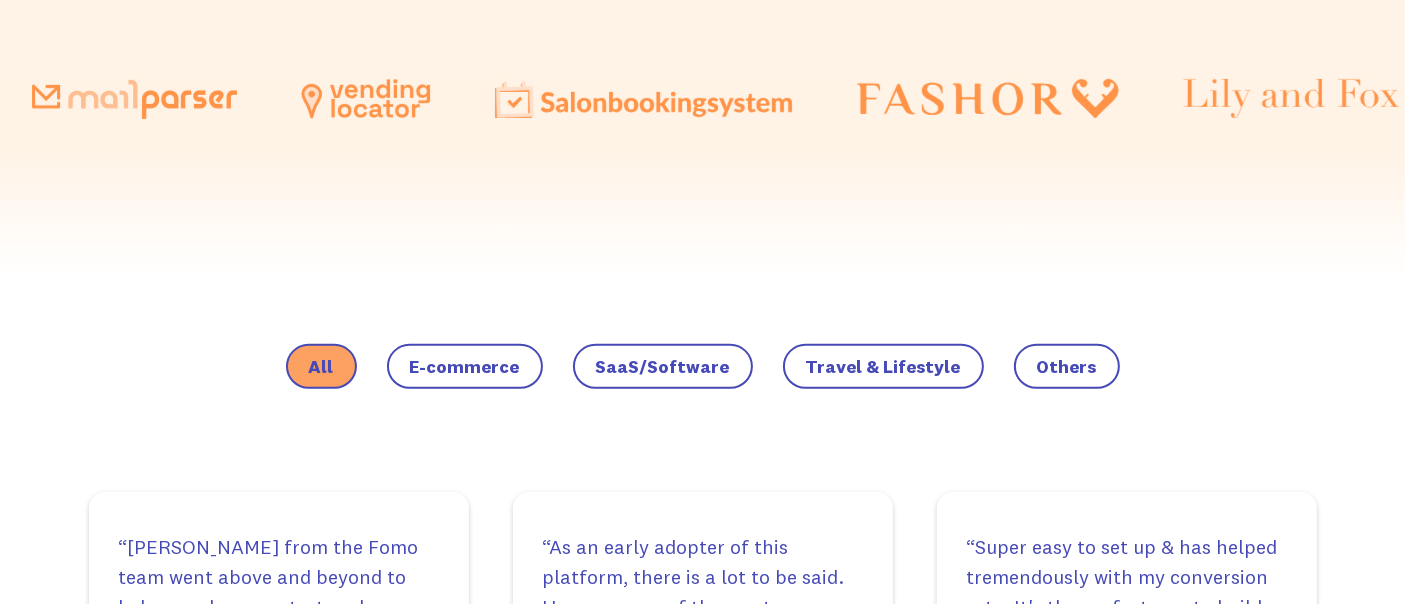 click on "SaaS/Software" at bounding box center [465, 367] 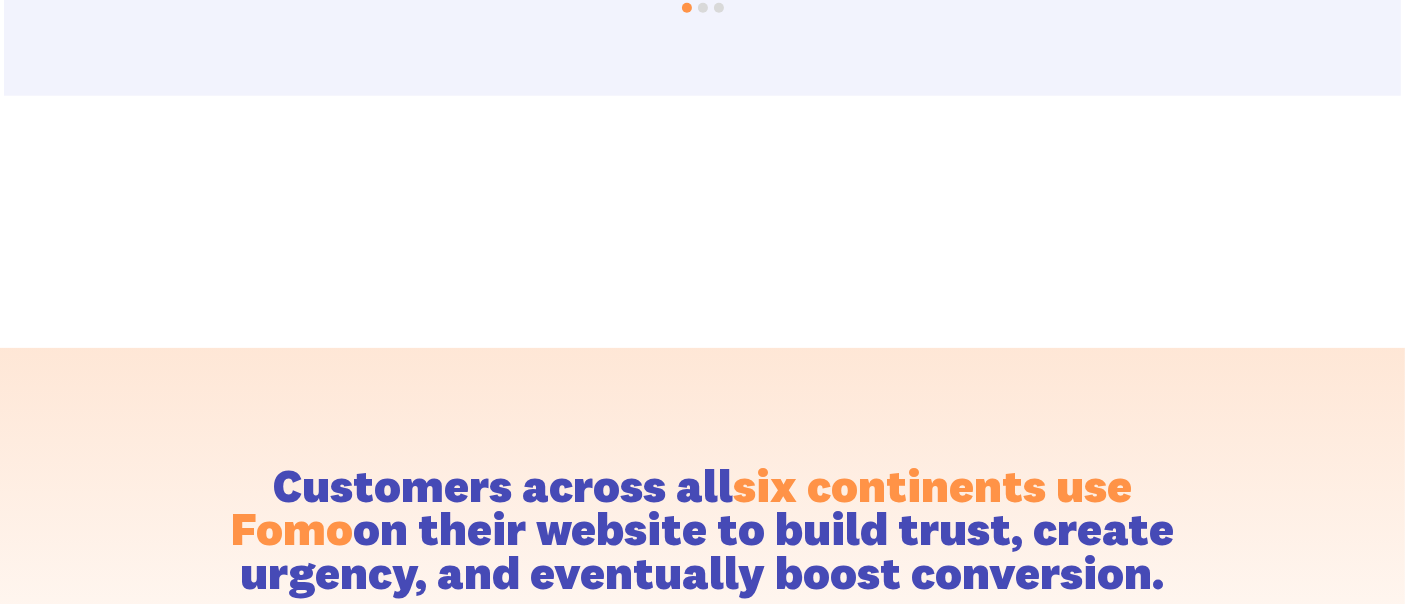 scroll, scrollTop: 1712, scrollLeft: 0, axis: vertical 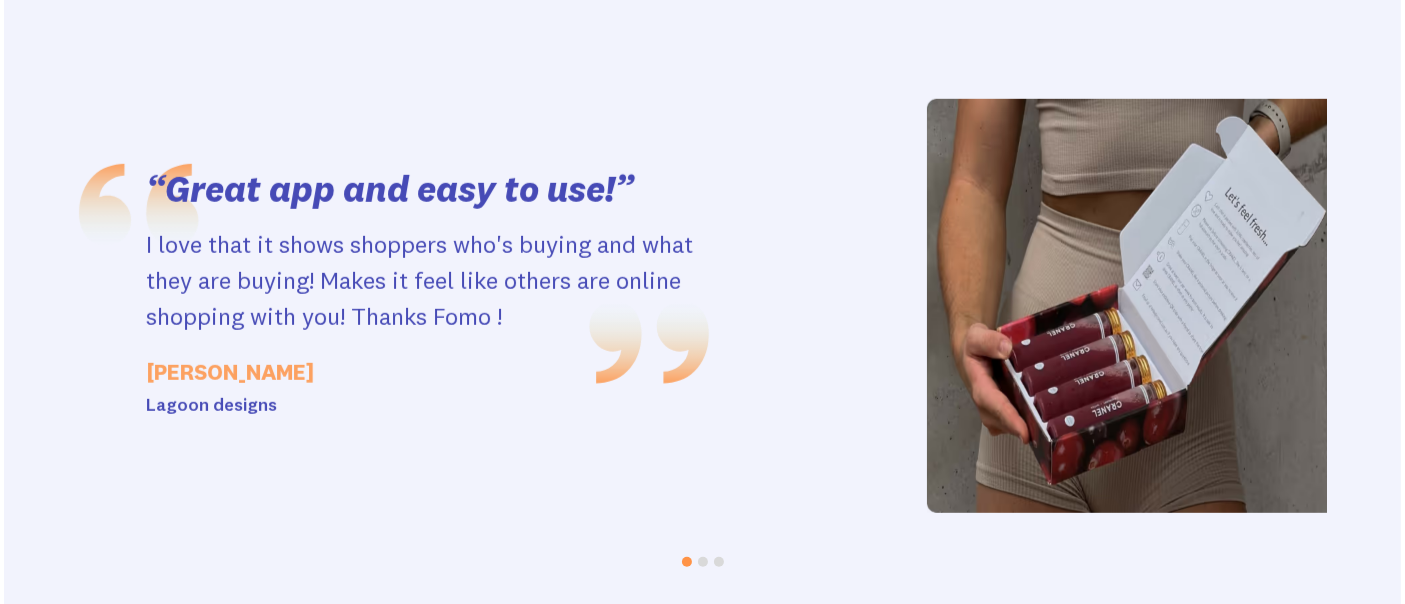 drag, startPoint x: 933, startPoint y: 267, endPoint x: 329, endPoint y: 266, distance: 604.00085 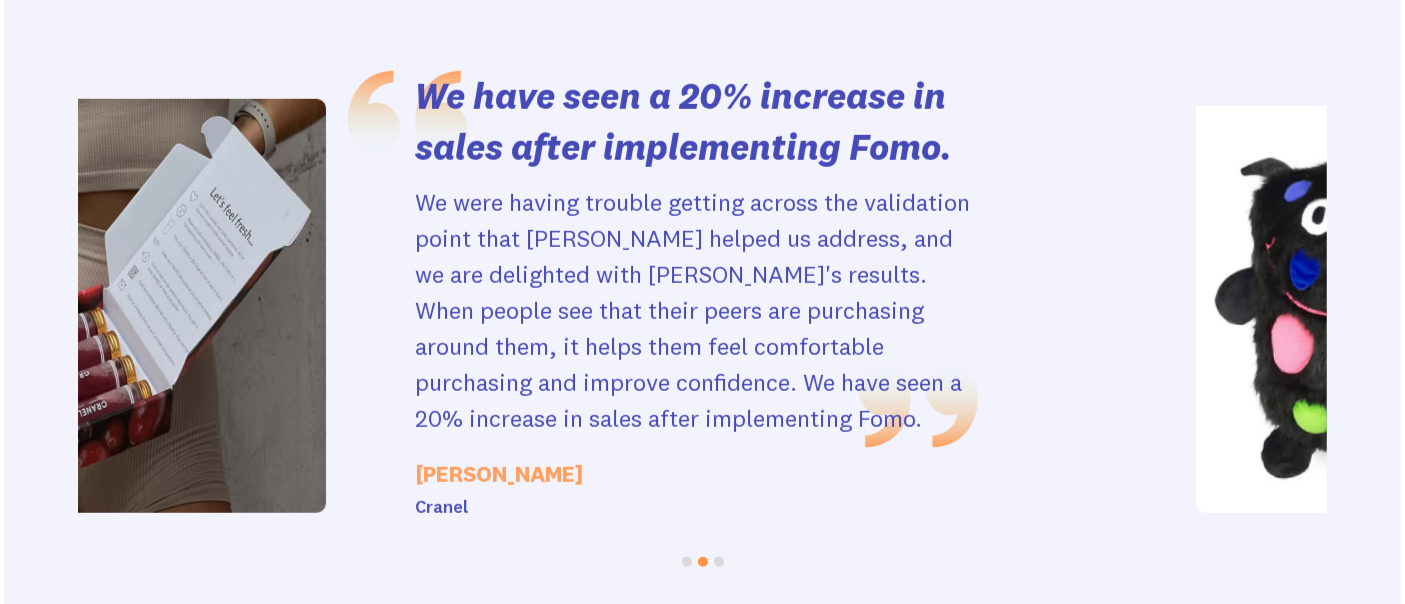 drag, startPoint x: 1025, startPoint y: 279, endPoint x: 551, endPoint y: 279, distance: 474 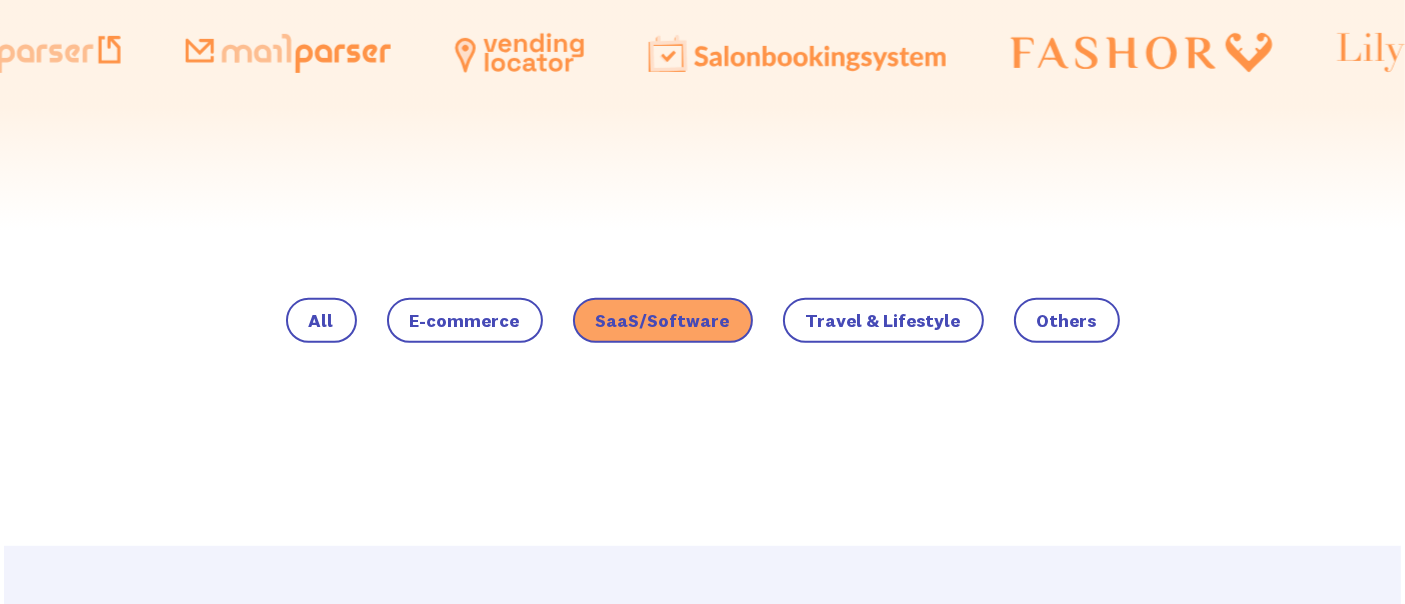 scroll, scrollTop: 1045, scrollLeft: 0, axis: vertical 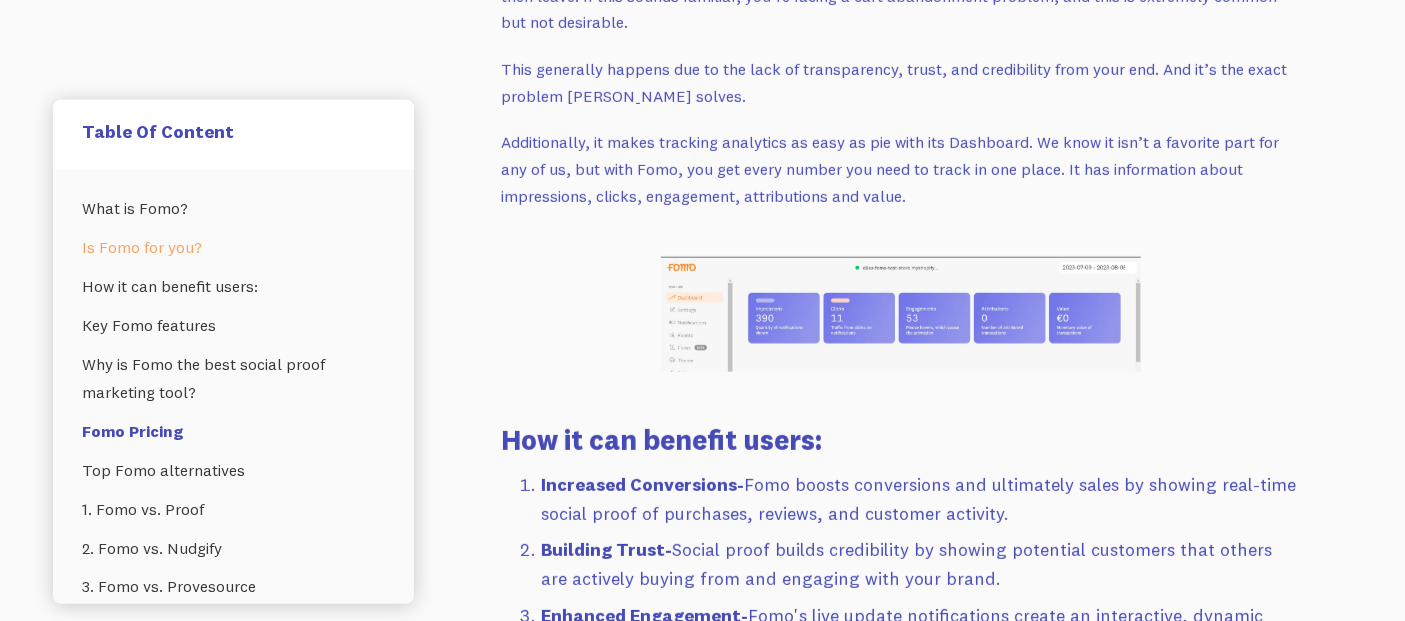 click at bounding box center [901, 314] 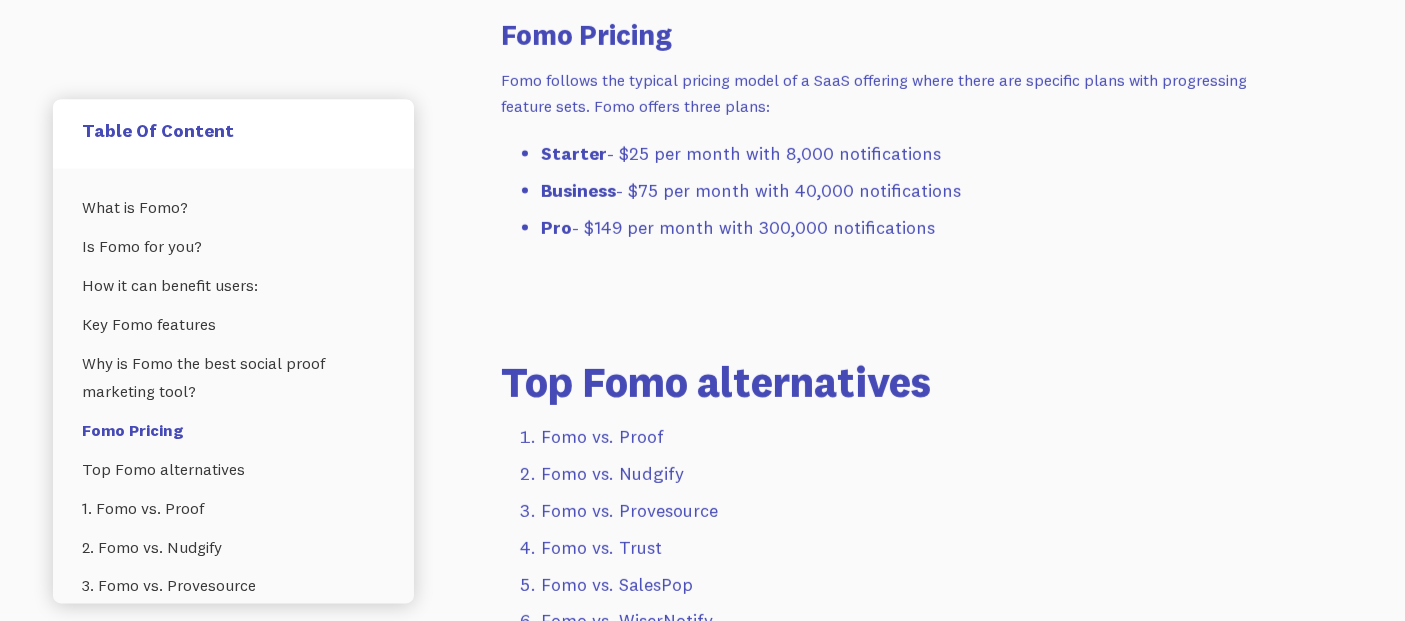 scroll, scrollTop: 4111, scrollLeft: 0, axis: vertical 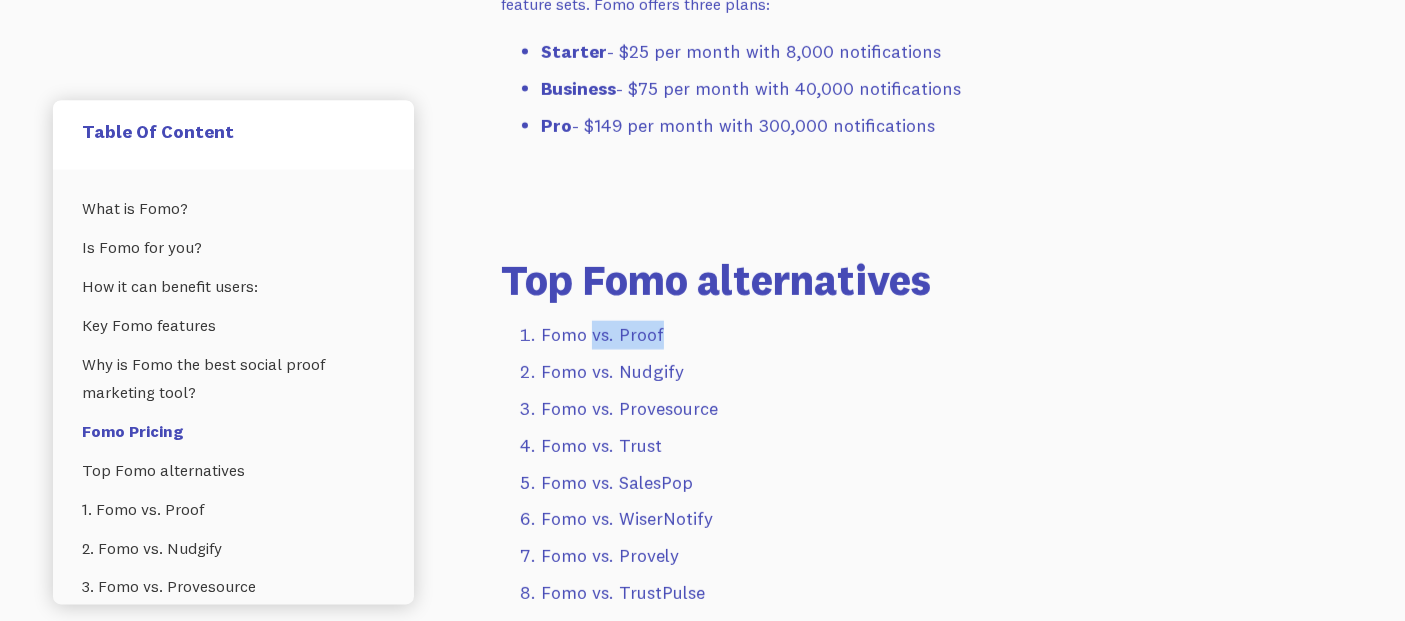 drag, startPoint x: 592, startPoint y: 338, endPoint x: 680, endPoint y: 338, distance: 88 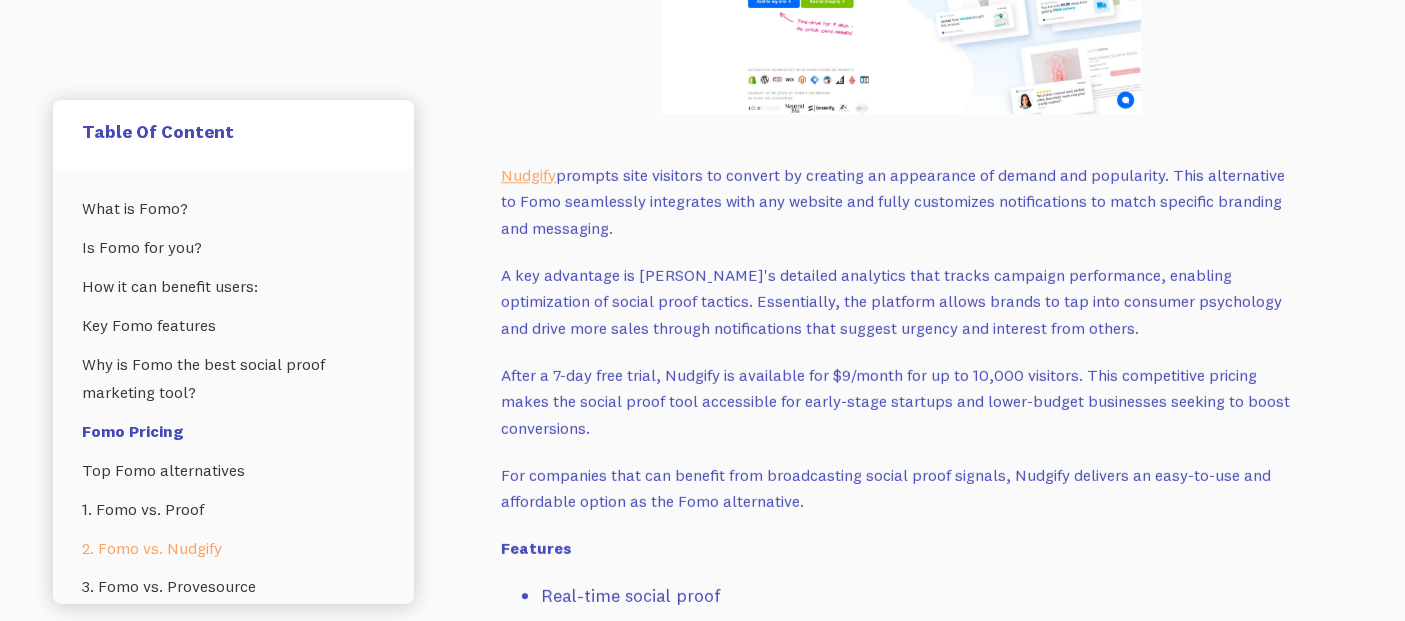 scroll, scrollTop: 6111, scrollLeft: 0, axis: vertical 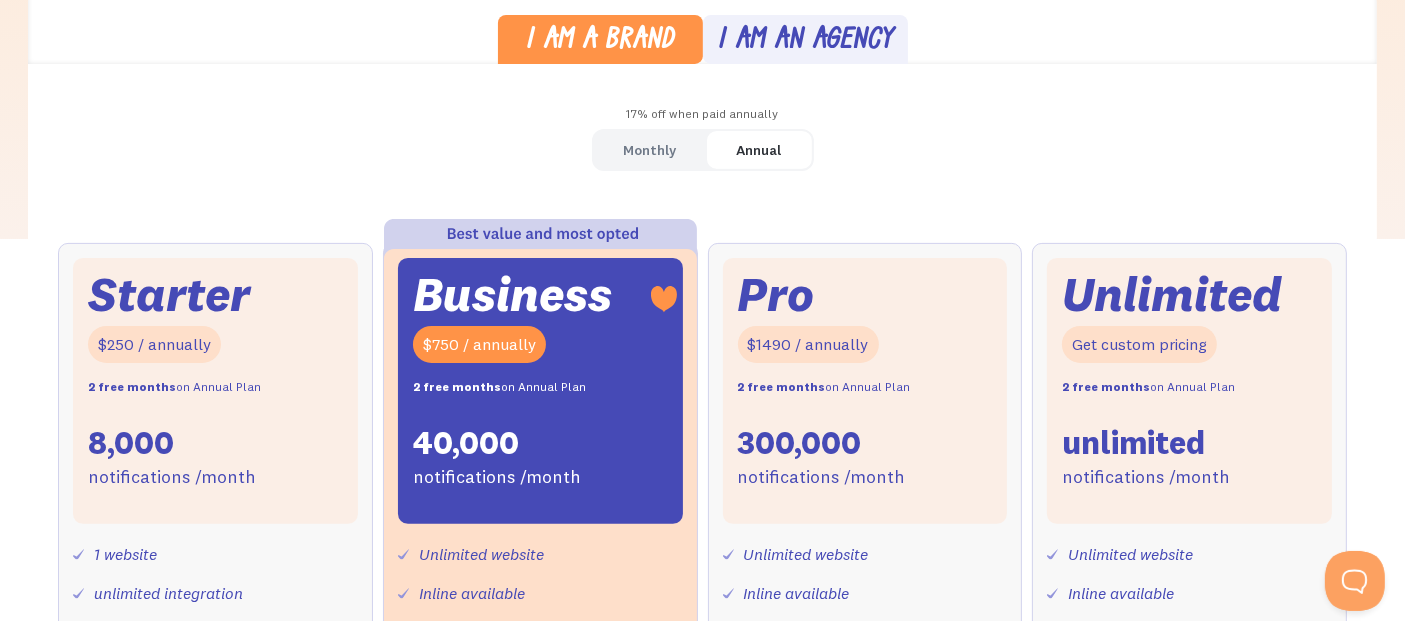 click on "Monthly" at bounding box center [650, 150] 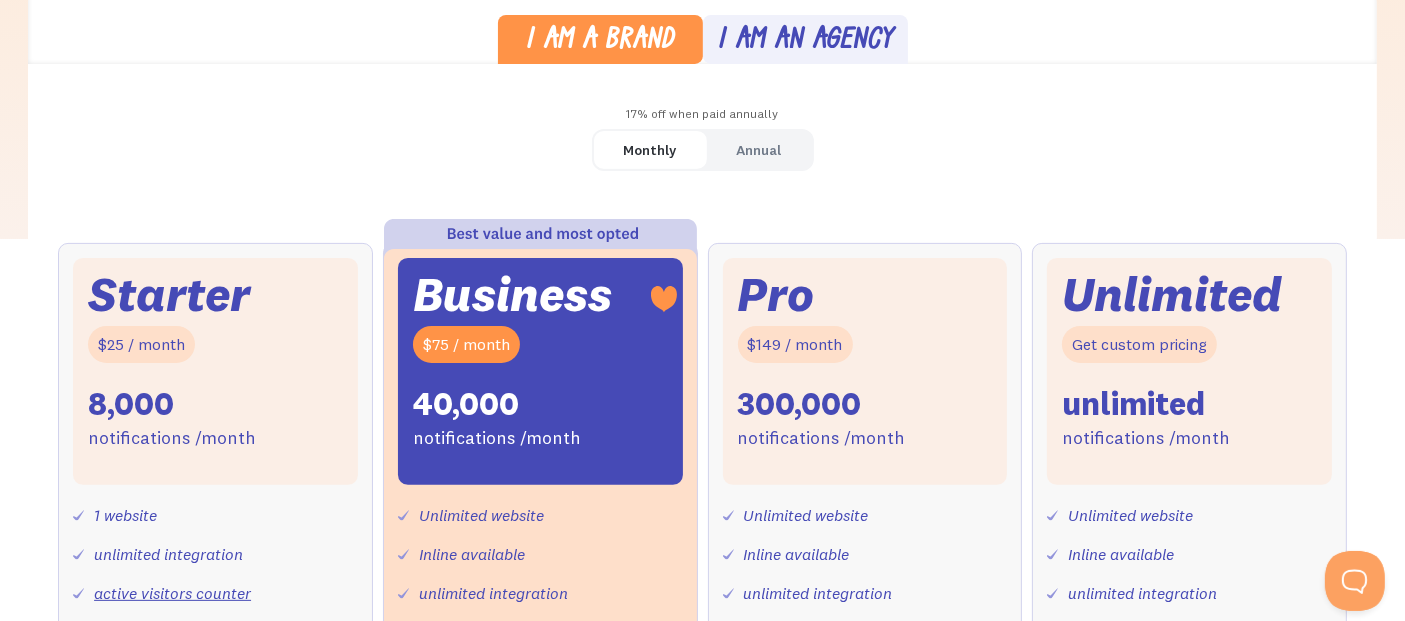 click on "Annual" at bounding box center [759, 150] 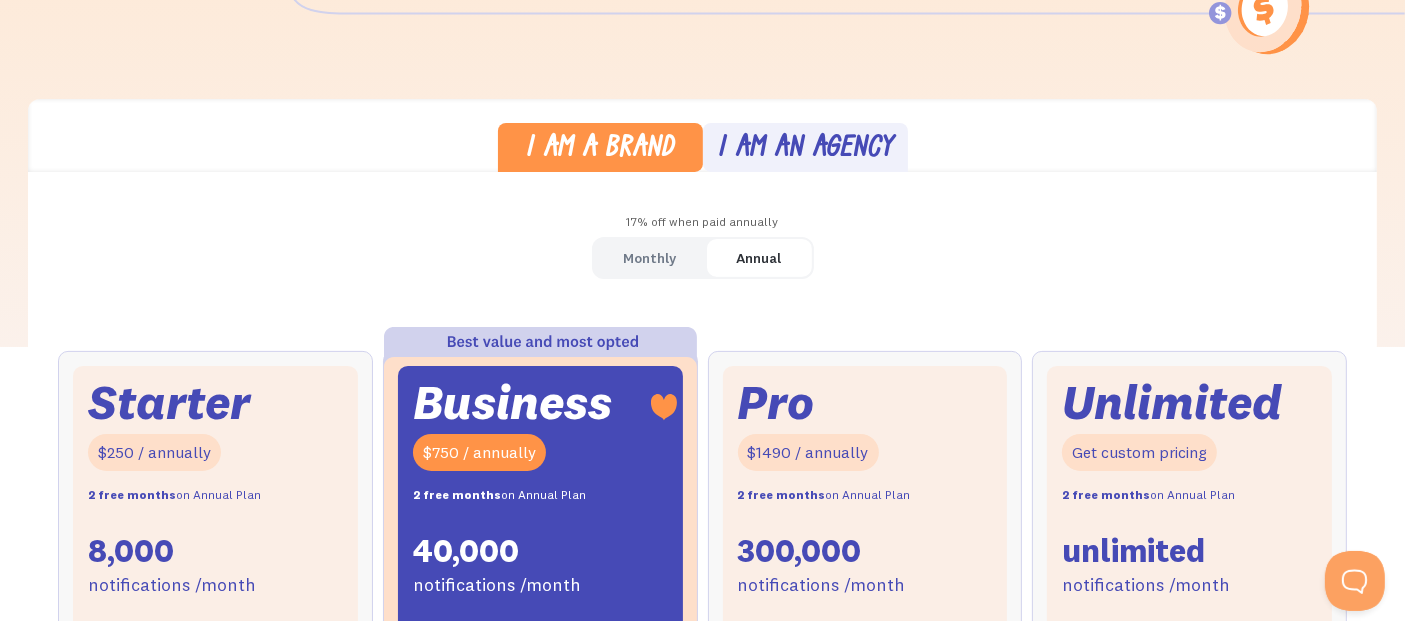 scroll, scrollTop: 333, scrollLeft: 0, axis: vertical 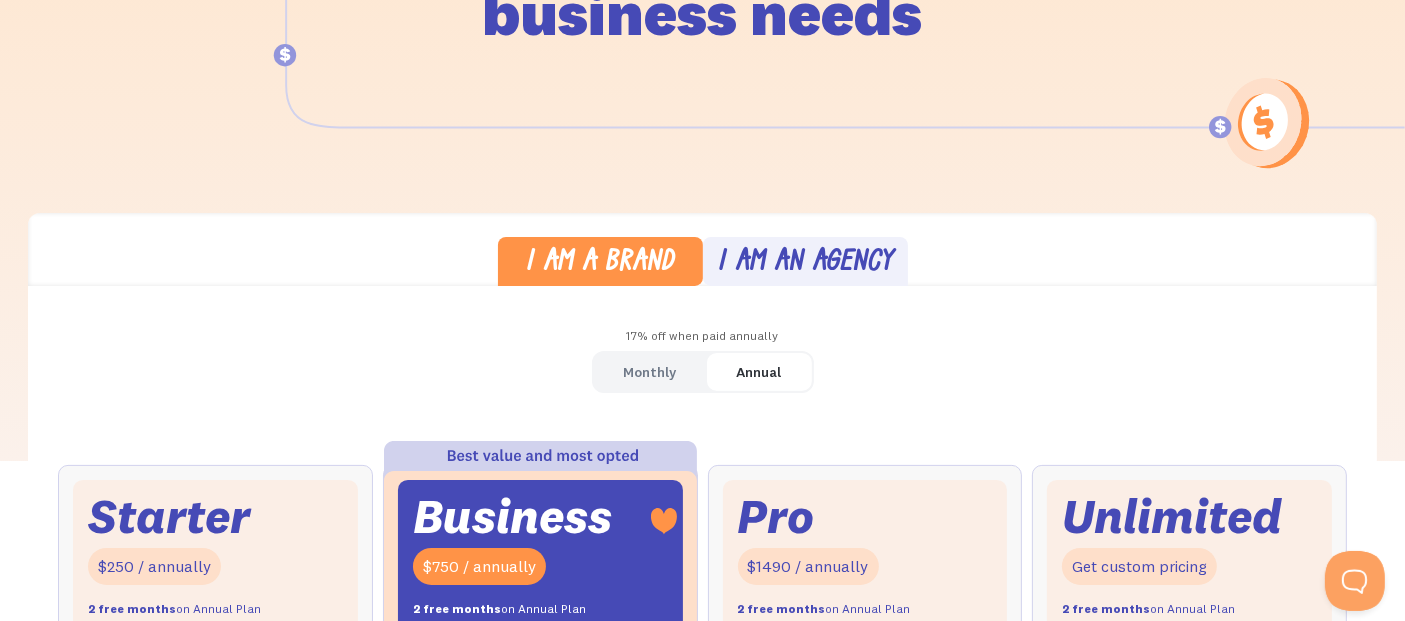 click on "I am an agency" at bounding box center (805, 263) 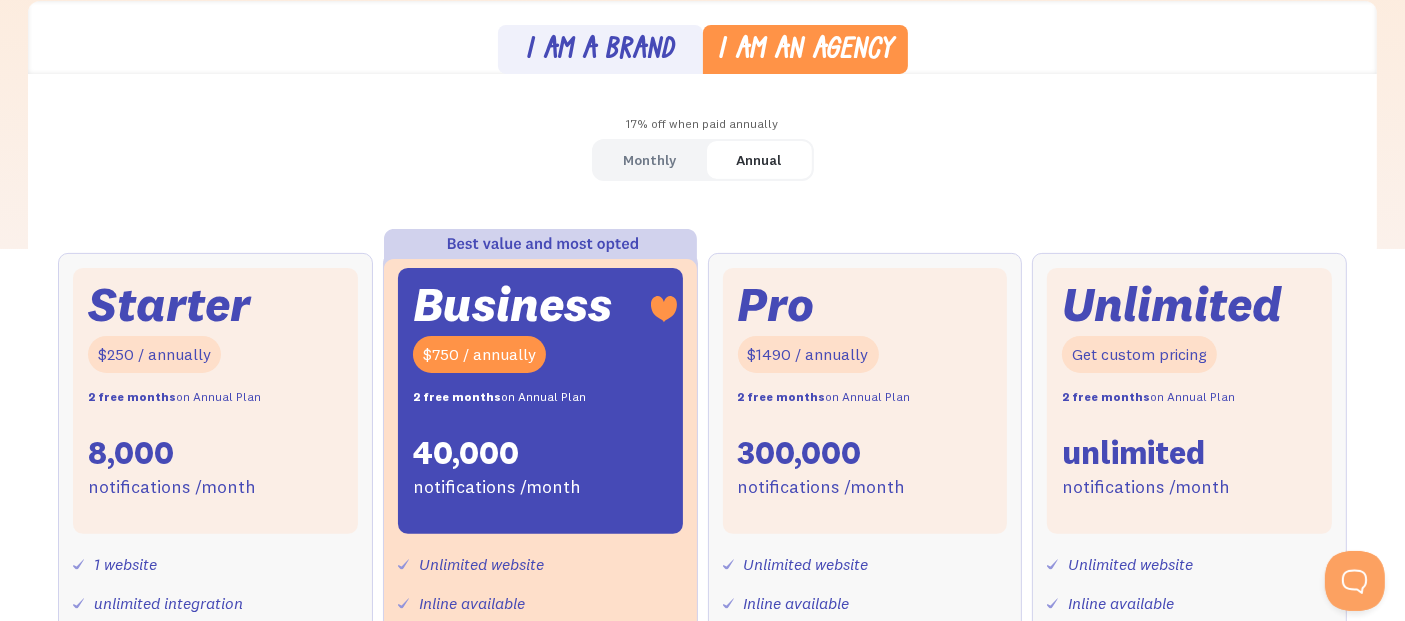 scroll, scrollTop: 555, scrollLeft: 0, axis: vertical 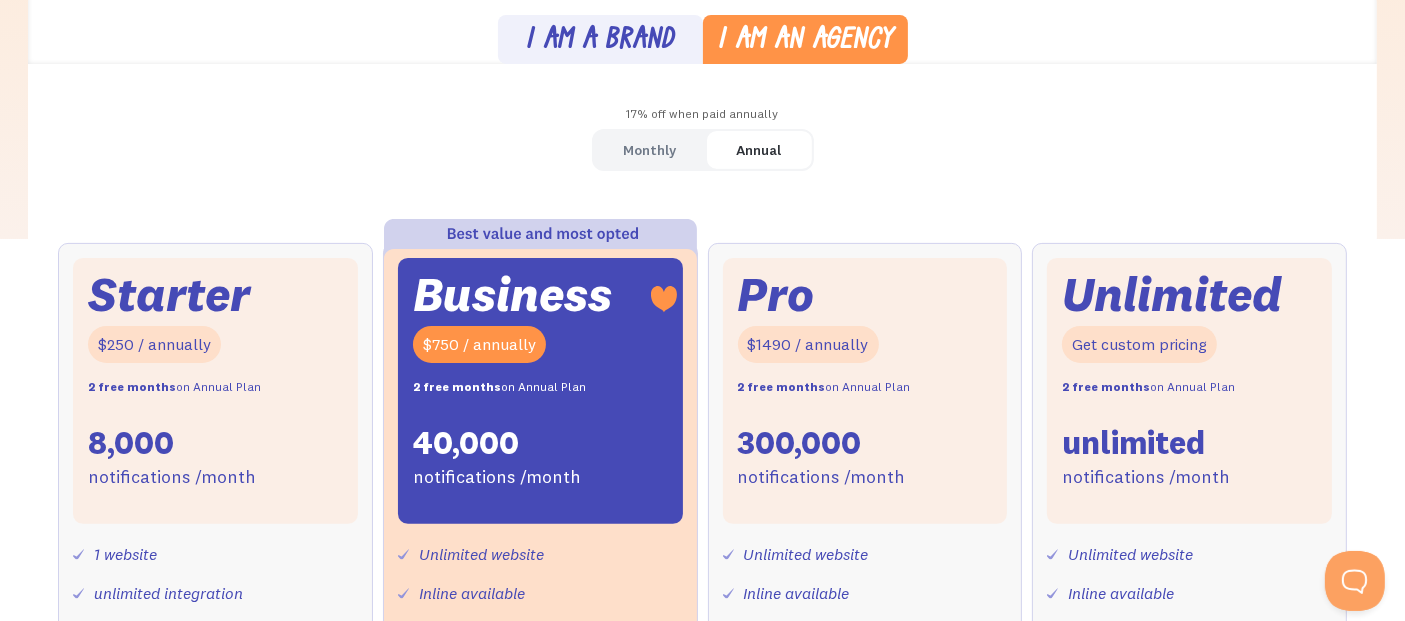 click on "I am a brand" at bounding box center [600, 41] 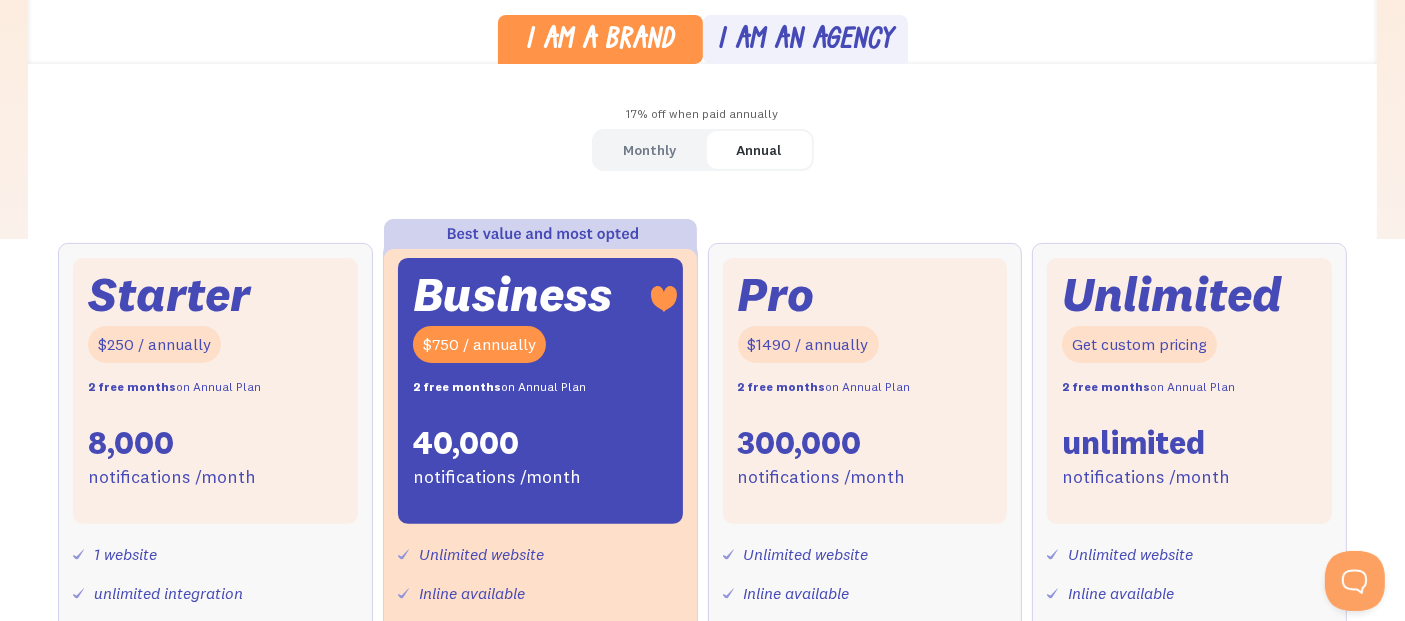 click on "I am an agency" at bounding box center [805, 41] 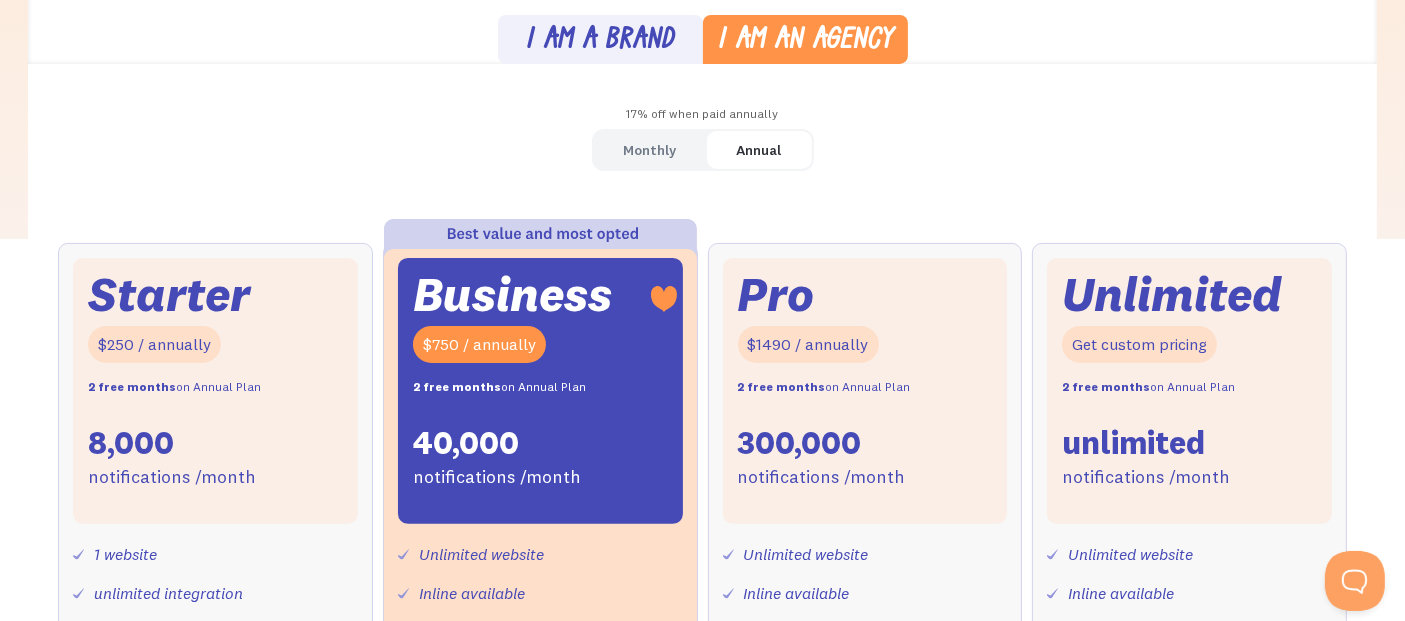 click on "I am a brand" at bounding box center [600, 41] 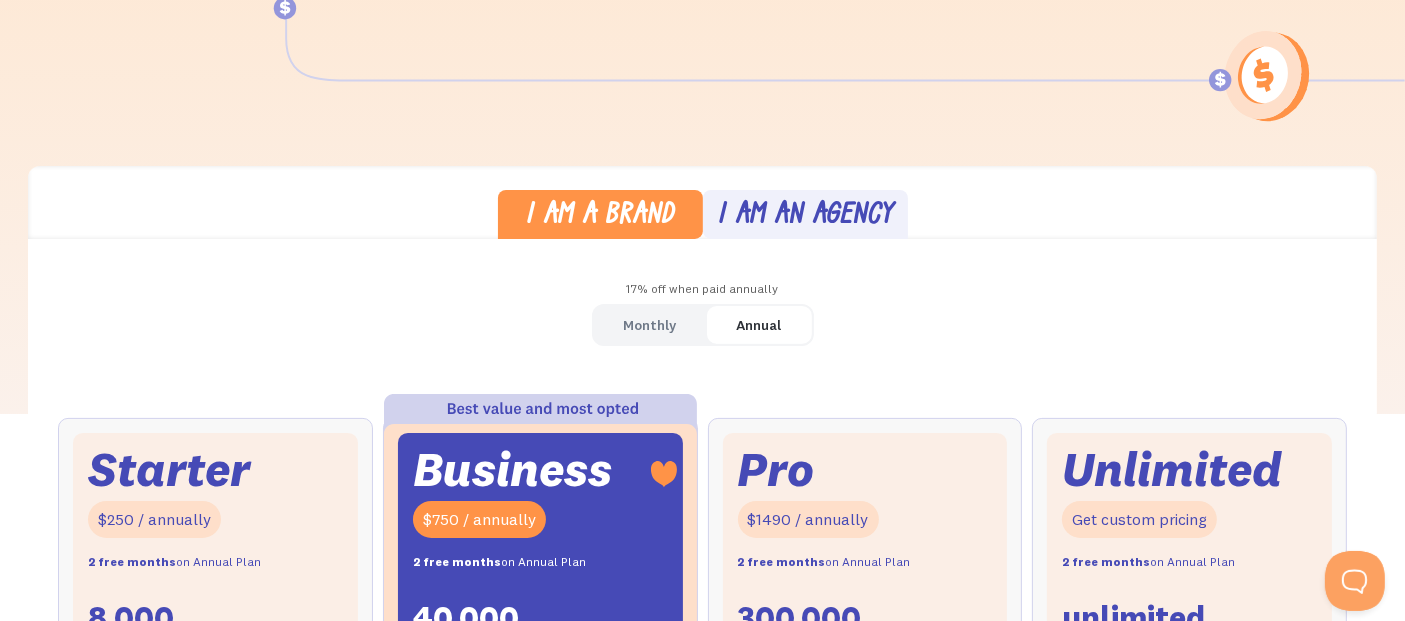 scroll, scrollTop: 333, scrollLeft: 0, axis: vertical 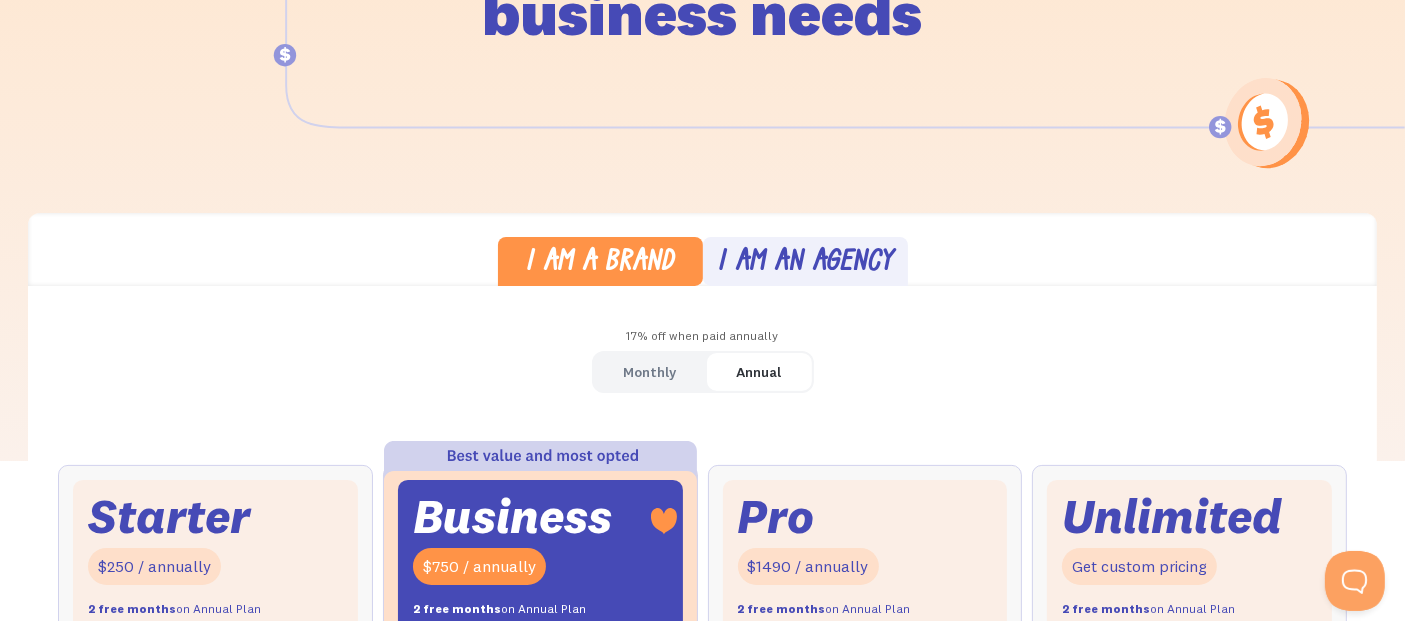 drag, startPoint x: 856, startPoint y: 270, endPoint x: 868, endPoint y: 268, distance: 12.165525 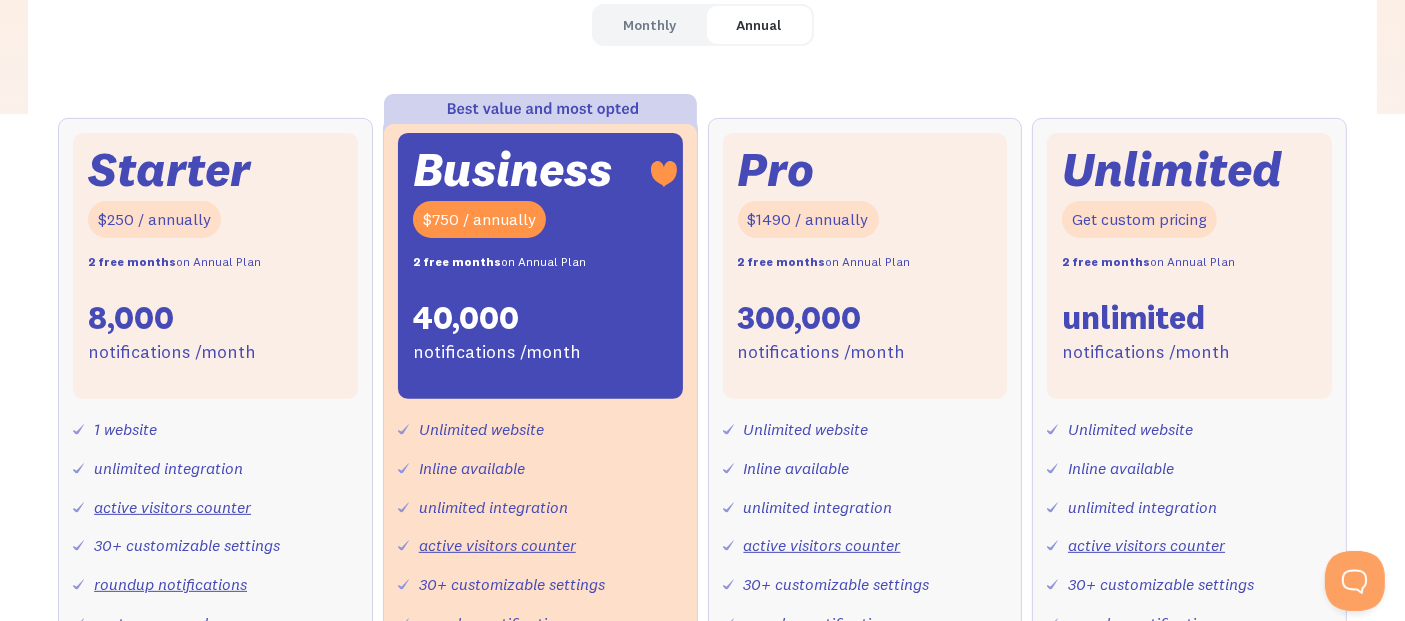 scroll, scrollTop: 555, scrollLeft: 0, axis: vertical 